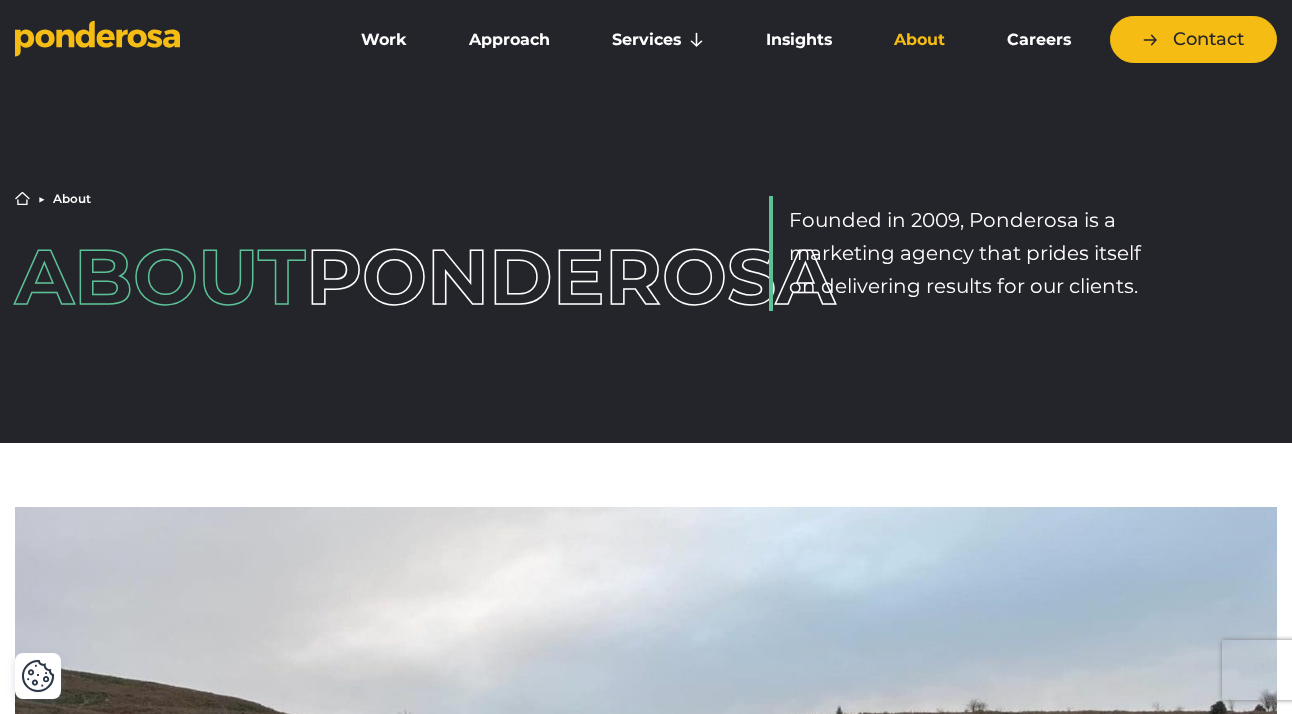 scroll, scrollTop: 4305, scrollLeft: 103, axis: both 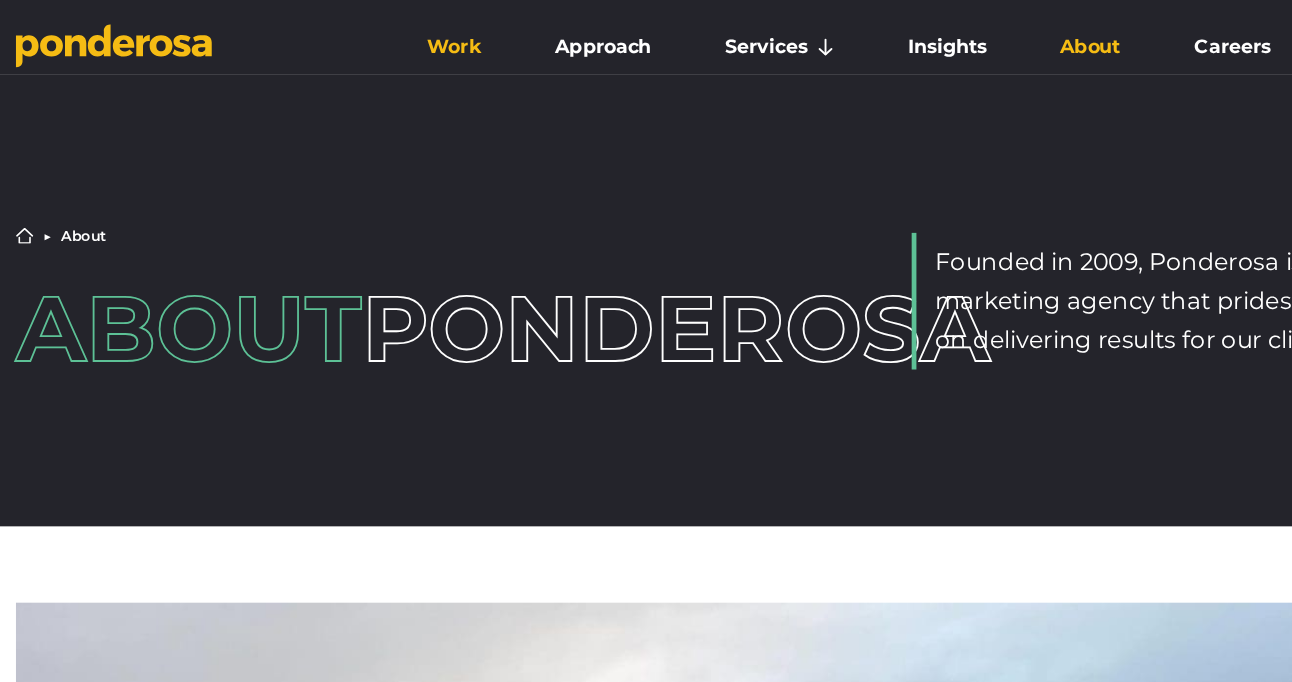 click on "Work" at bounding box center [384, 40] 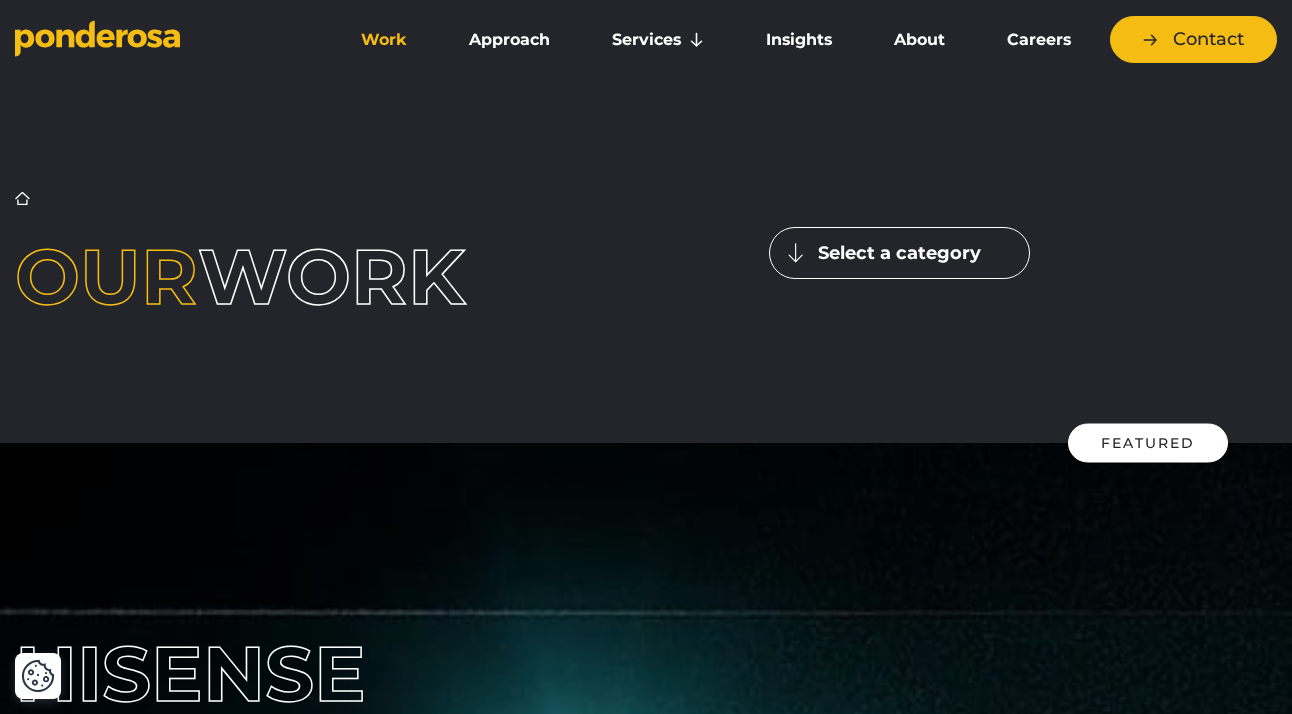 scroll, scrollTop: 750, scrollLeft: 0, axis: vertical 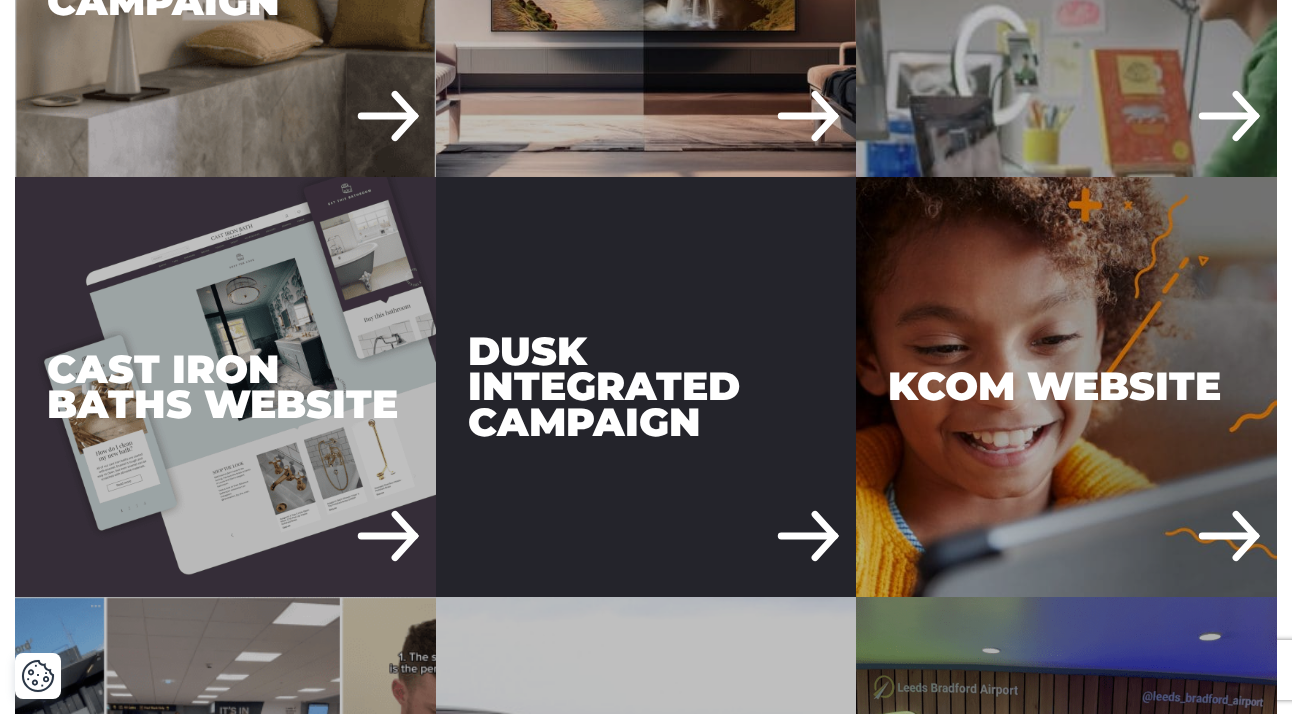 click on "DUSK Integrated Campaign" at bounding box center [646, 387] 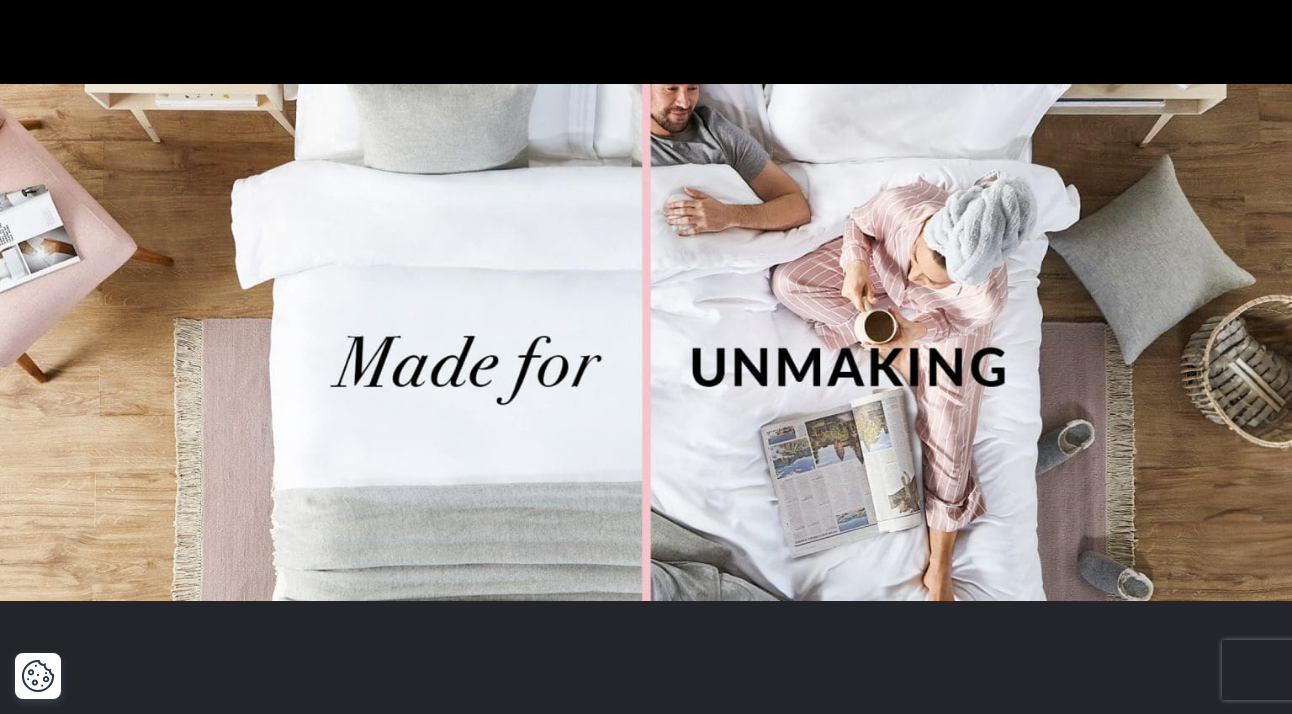 scroll, scrollTop: 0, scrollLeft: 0, axis: both 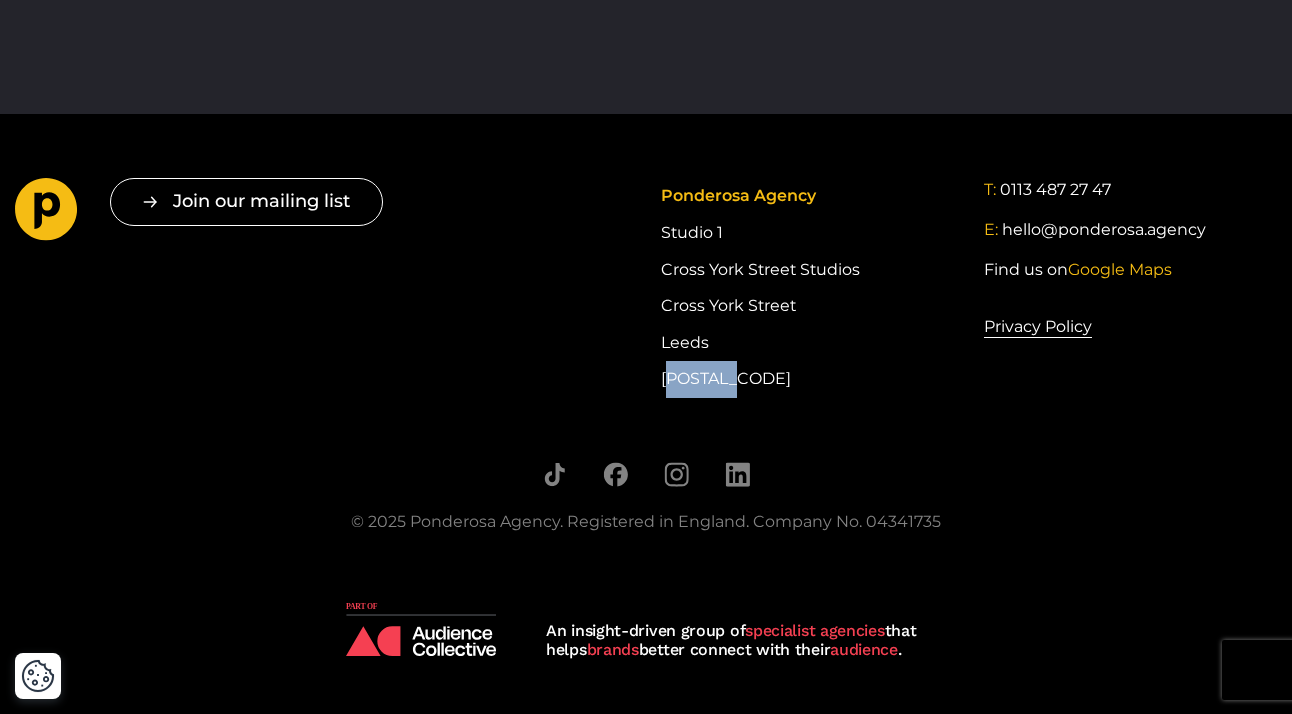 drag, startPoint x: 726, startPoint y: 382, endPoint x: 658, endPoint y: 379, distance: 68.06615 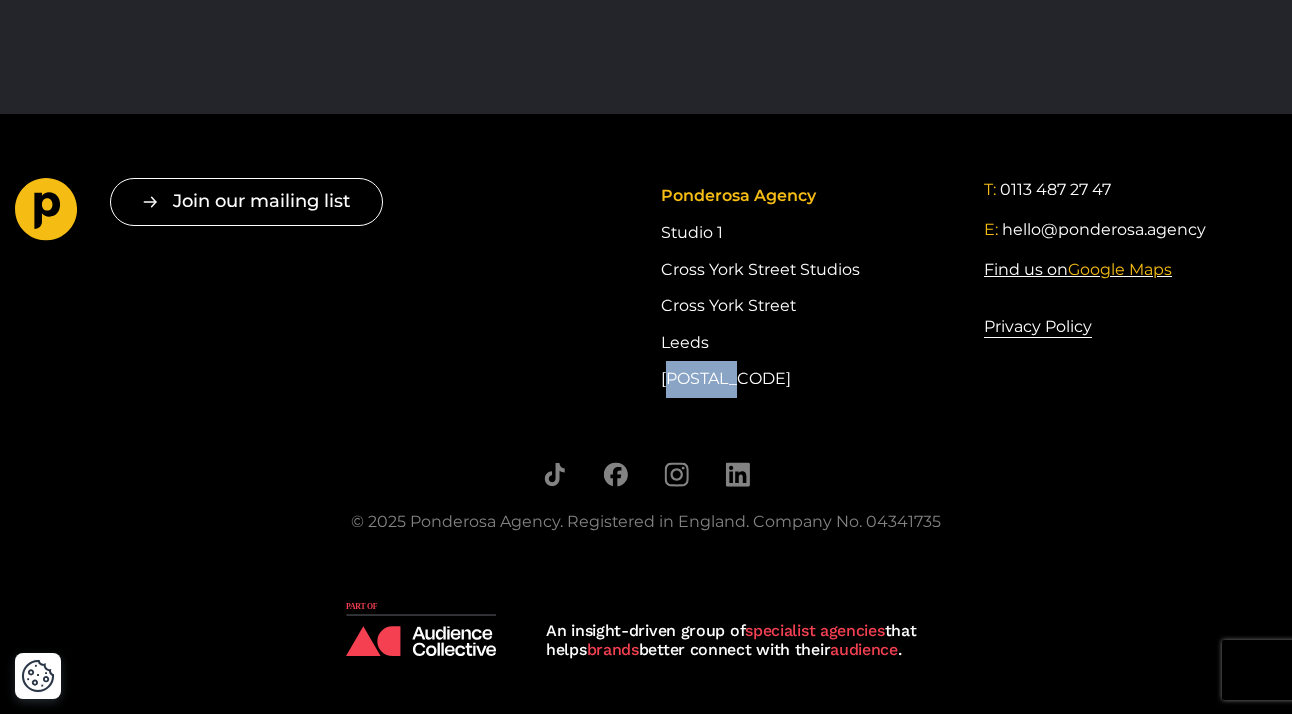 click on "Google Maps" at bounding box center [1120, 269] 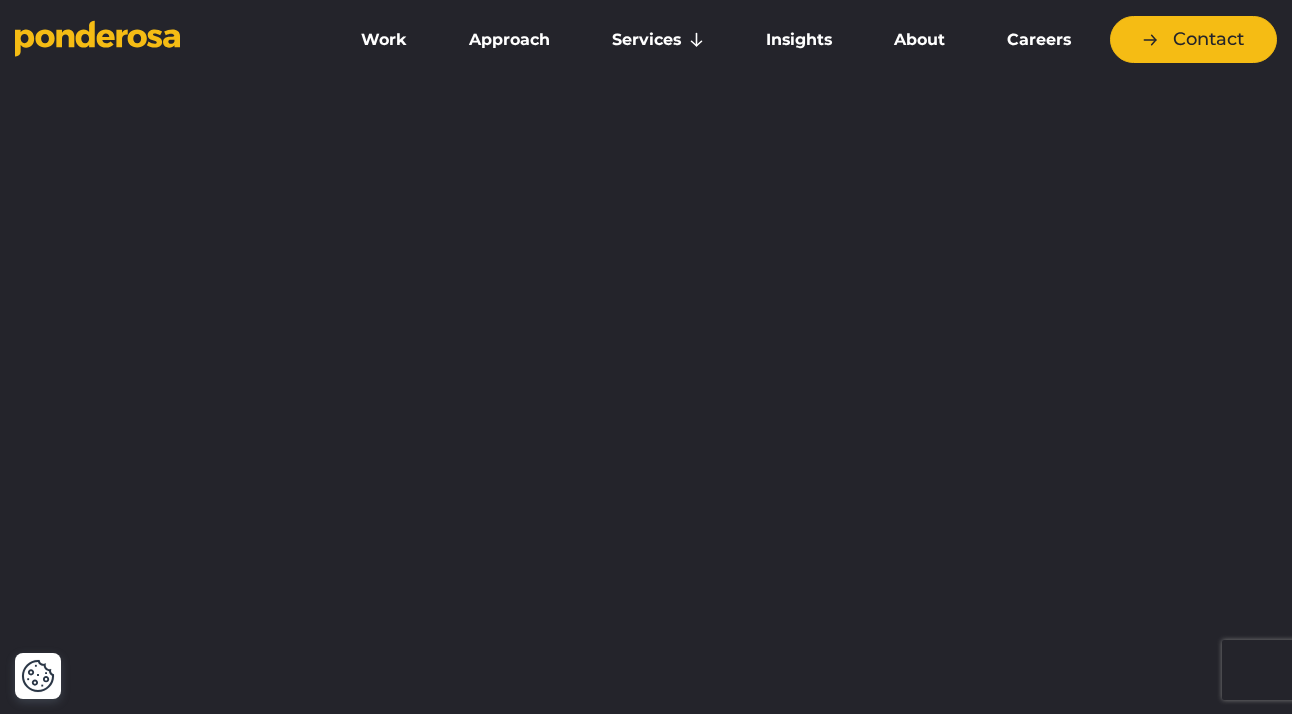 scroll, scrollTop: 0, scrollLeft: 0, axis: both 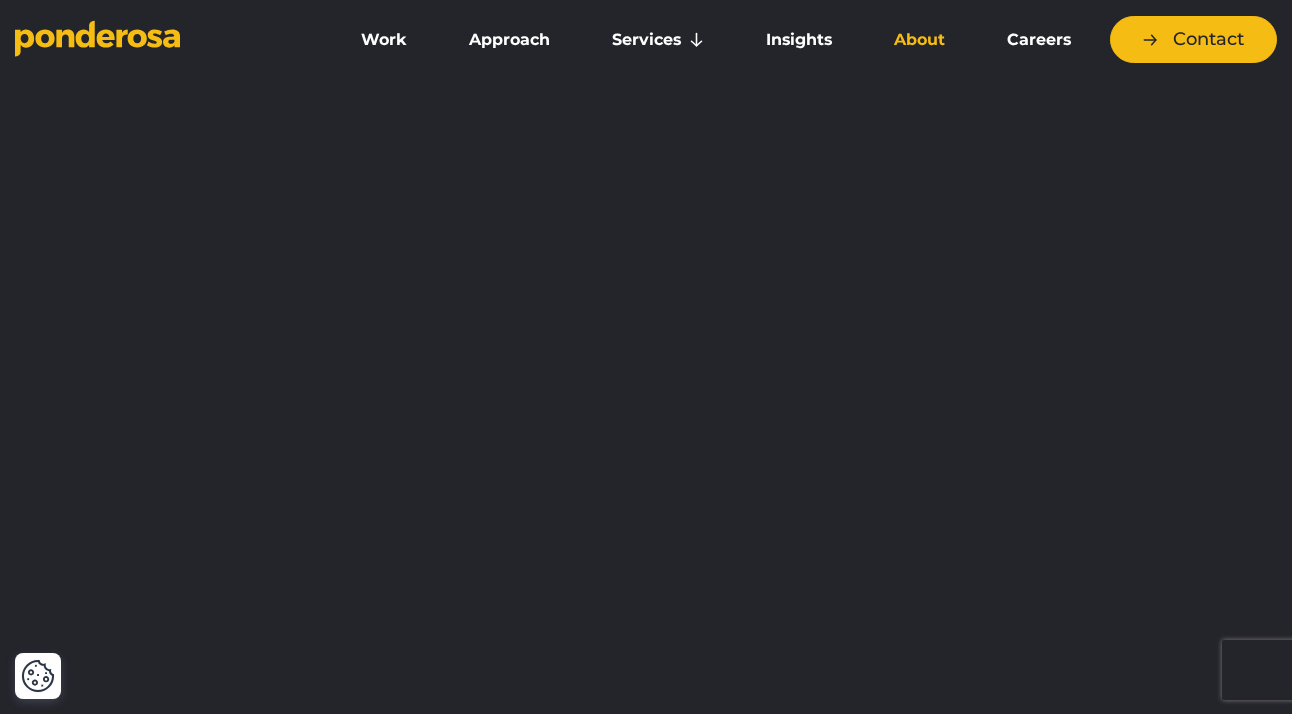 click on "About" at bounding box center (919, 40) 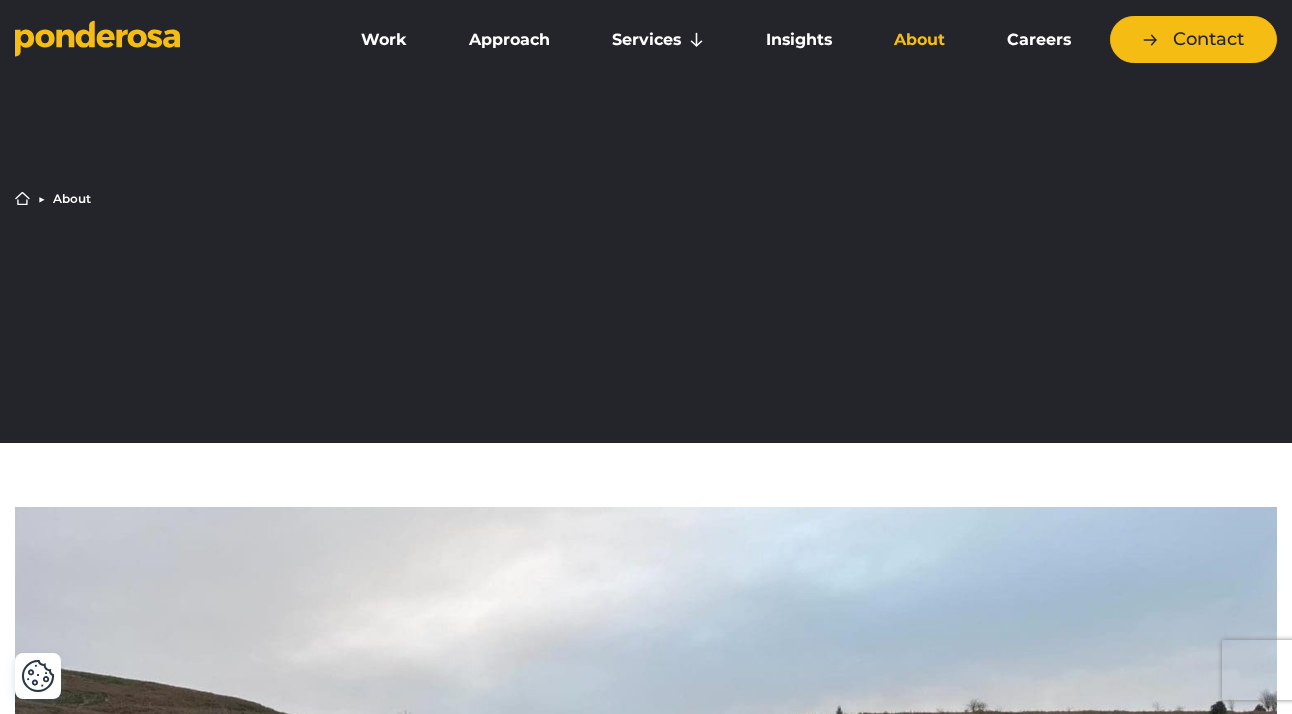 scroll, scrollTop: 0, scrollLeft: 0, axis: both 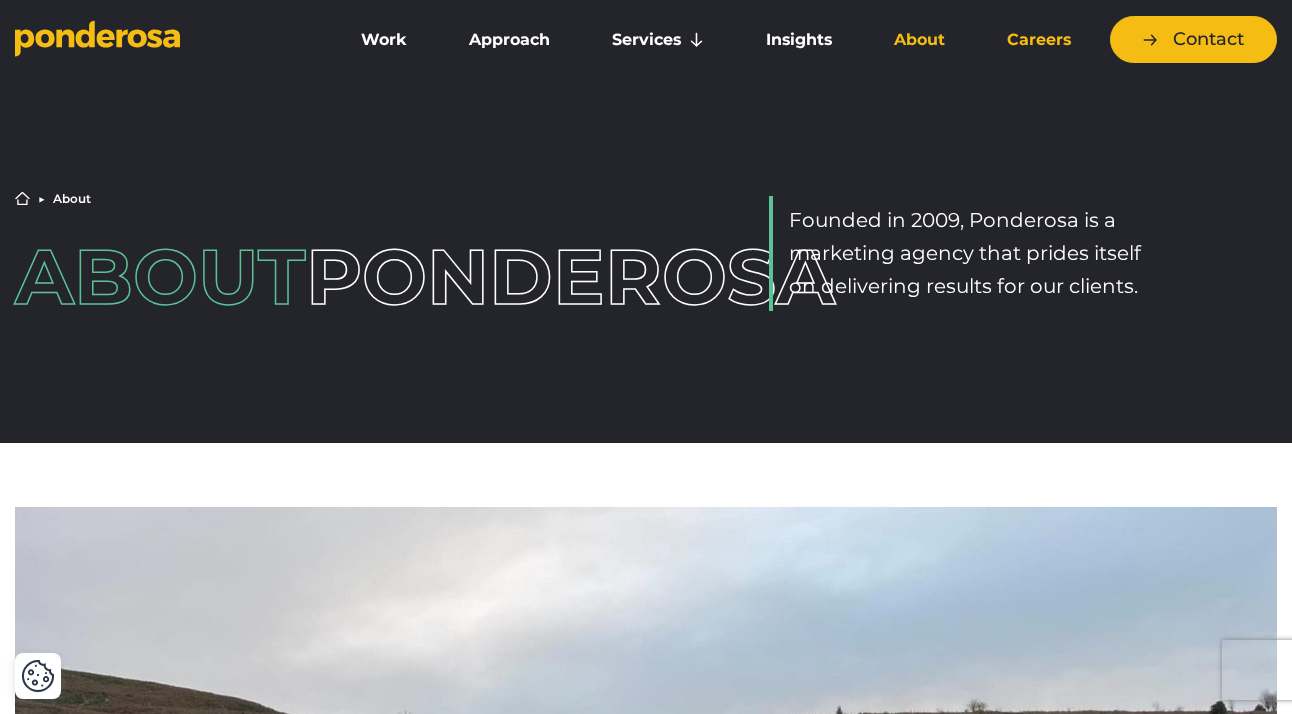 click on "Careers" at bounding box center [1039, 40] 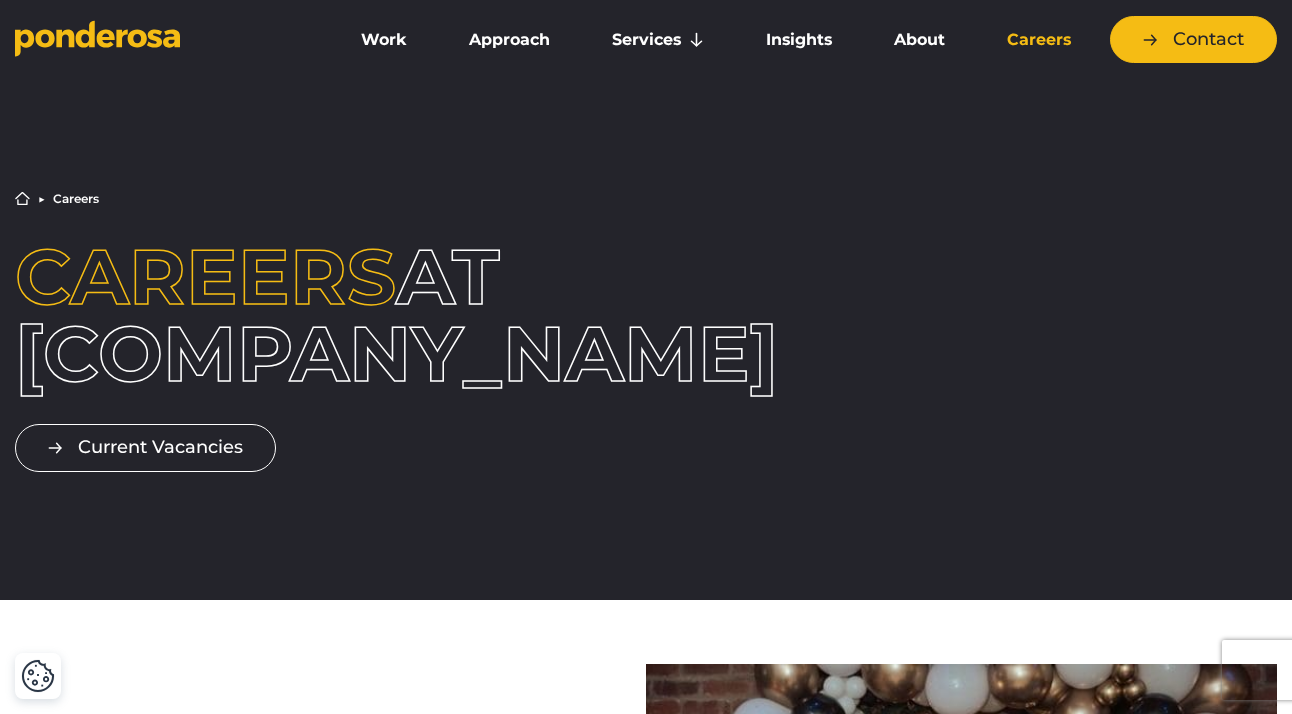 scroll, scrollTop: 460, scrollLeft: 0, axis: vertical 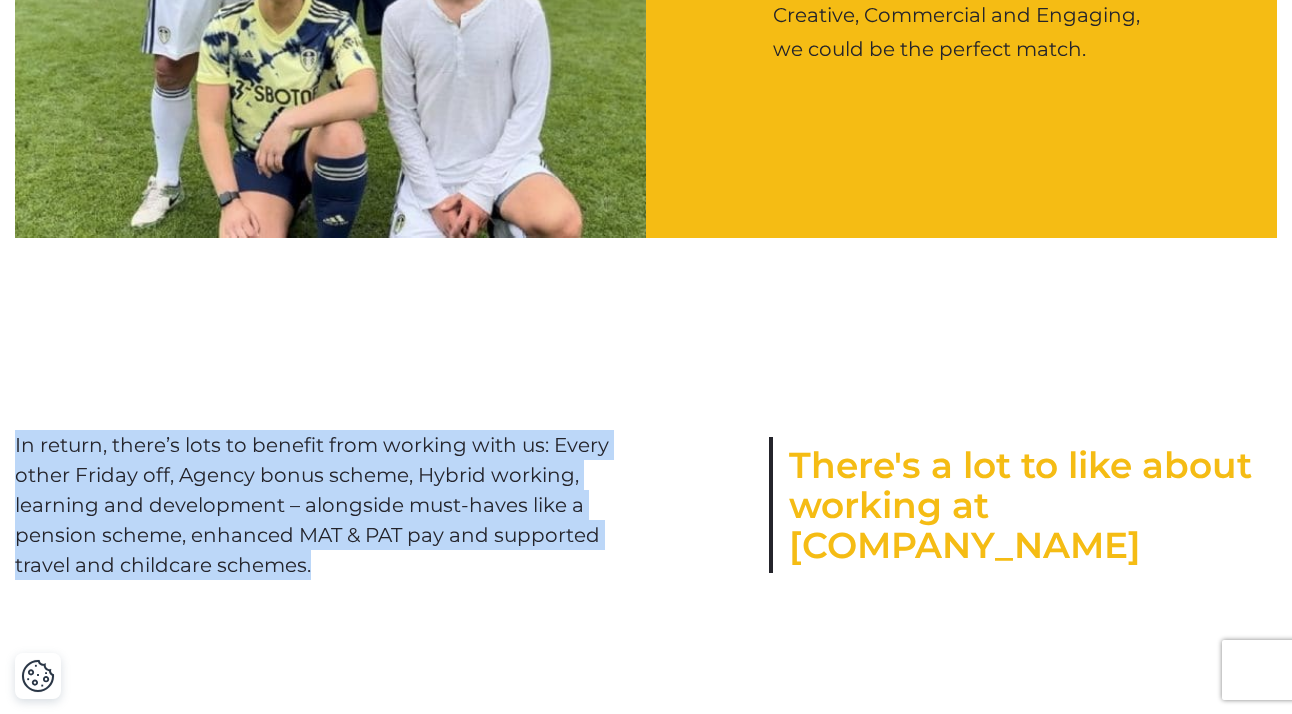 drag, startPoint x: 346, startPoint y: 576, endPoint x: 213, endPoint y: 382, distance: 235.21268 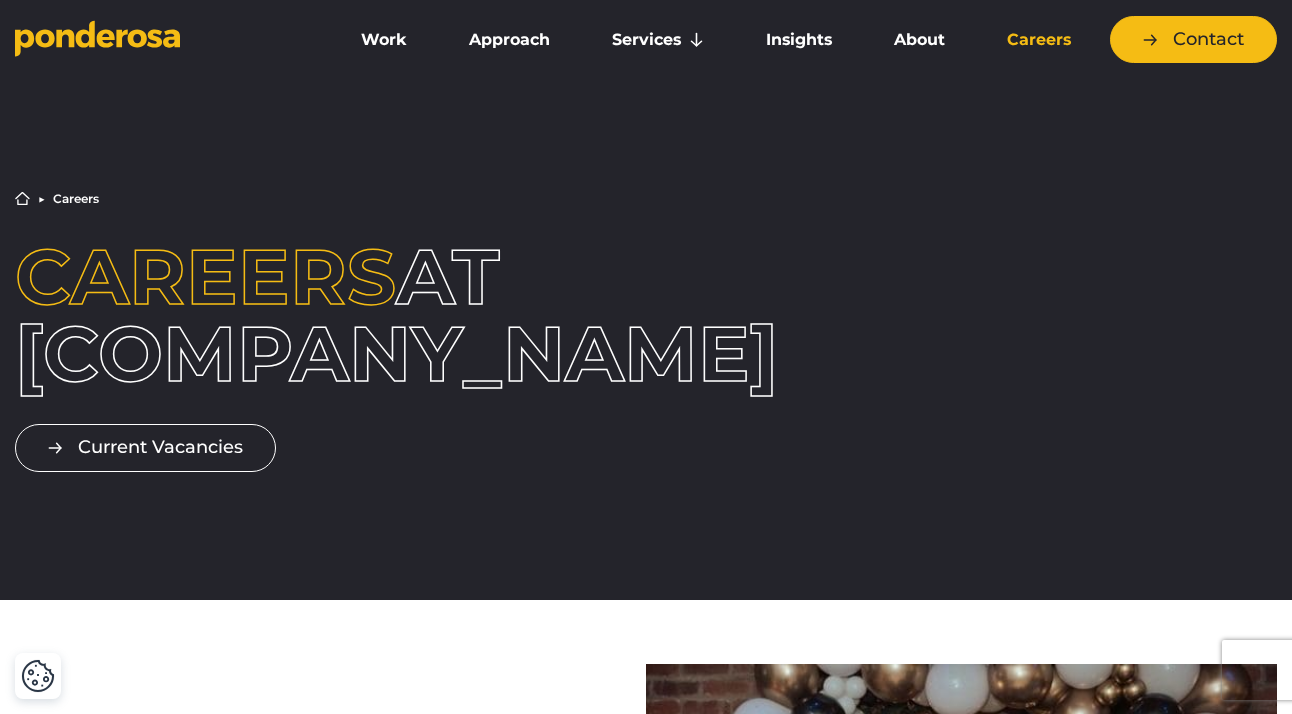 scroll, scrollTop: 0, scrollLeft: 0, axis: both 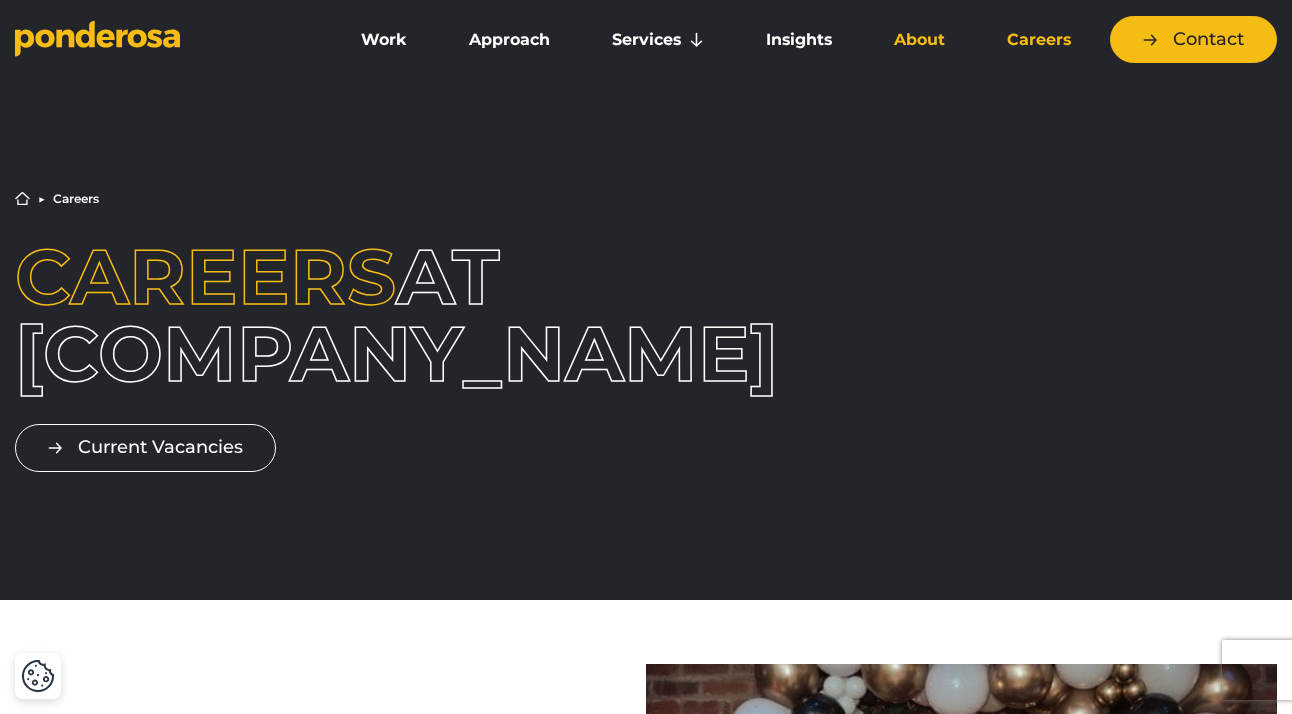 click on "About" at bounding box center [919, 40] 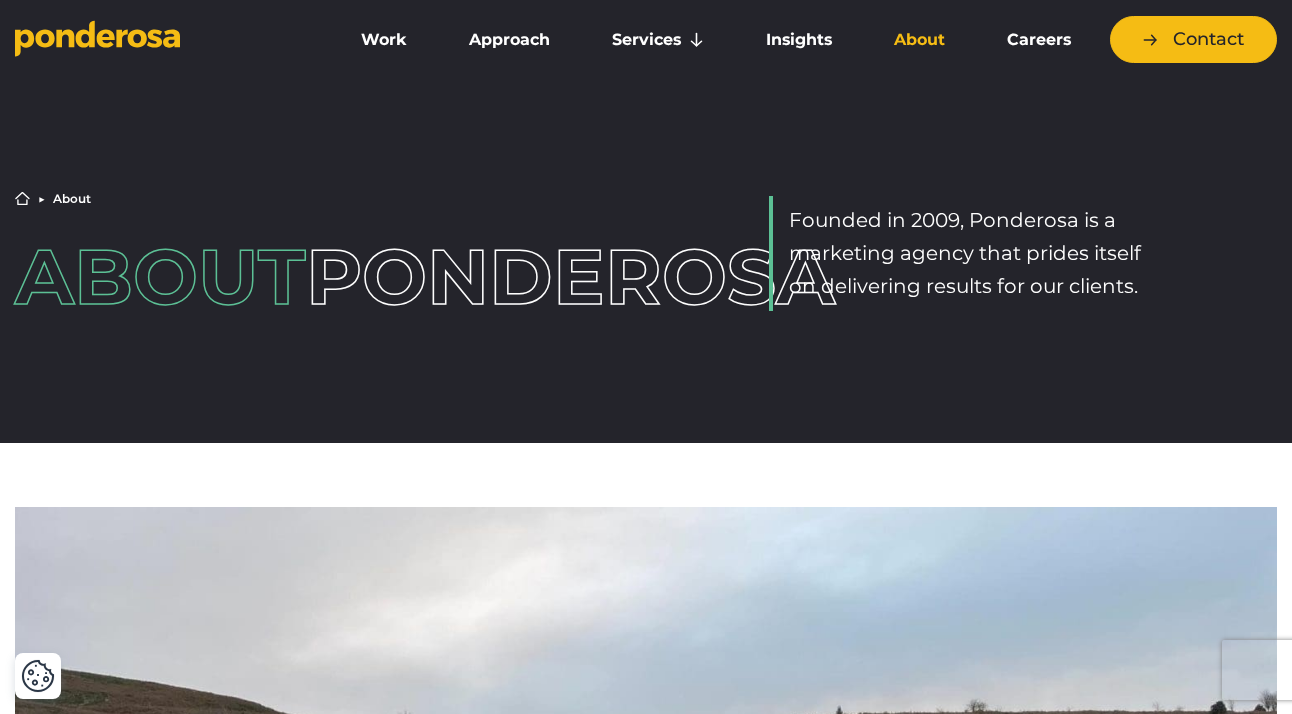 scroll, scrollTop: 3, scrollLeft: 0, axis: vertical 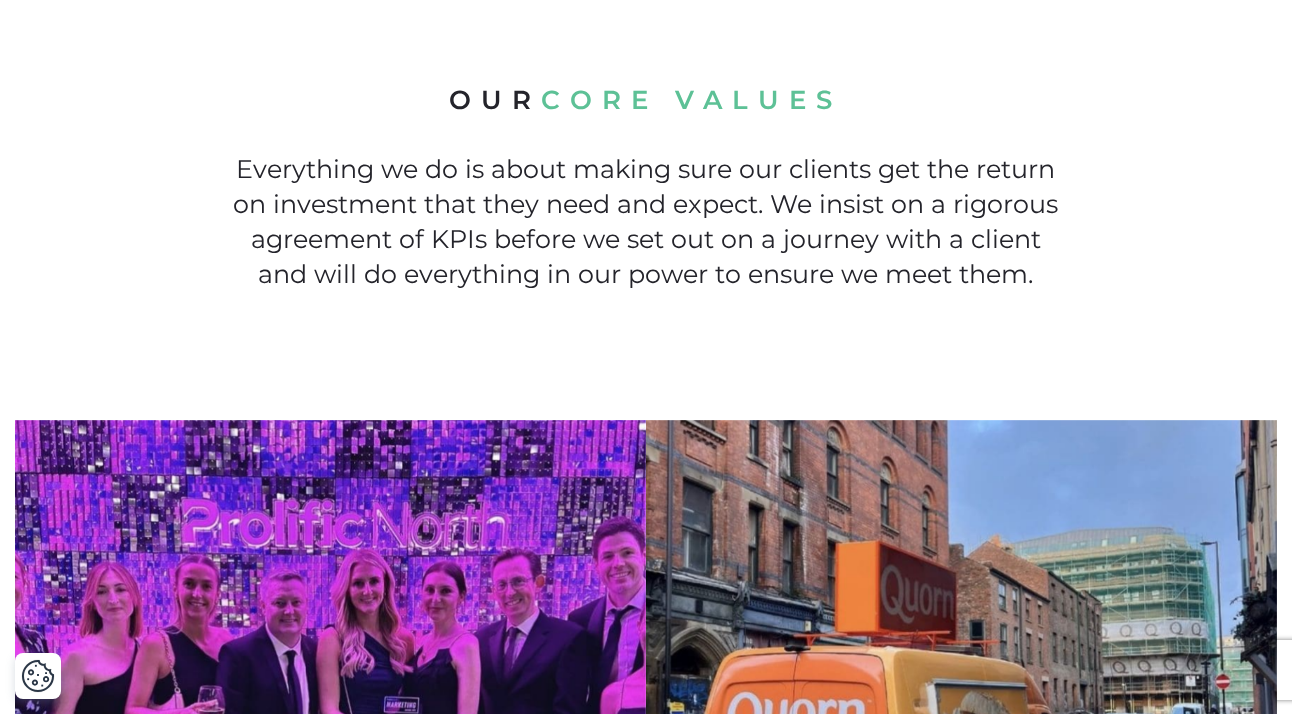 drag, startPoint x: 1057, startPoint y: 375, endPoint x: 467, endPoint y: 166, distance: 625.92413 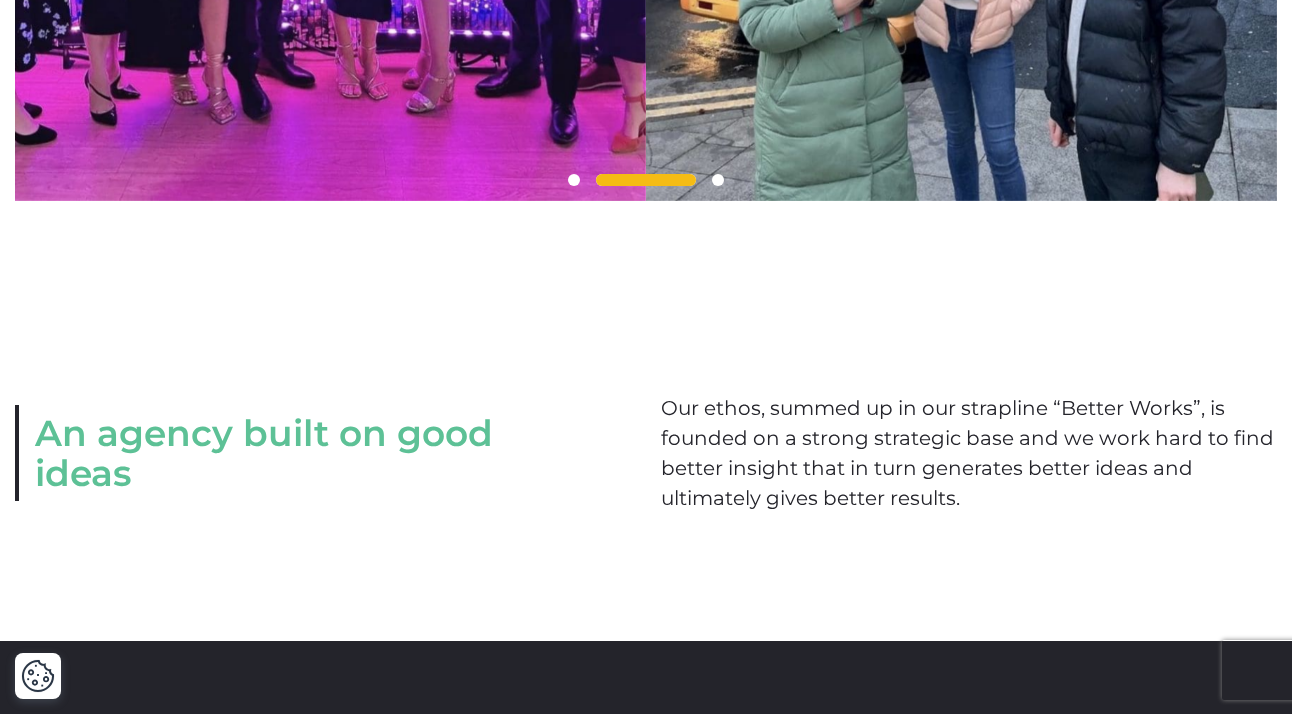 scroll, scrollTop: 2367, scrollLeft: 0, axis: vertical 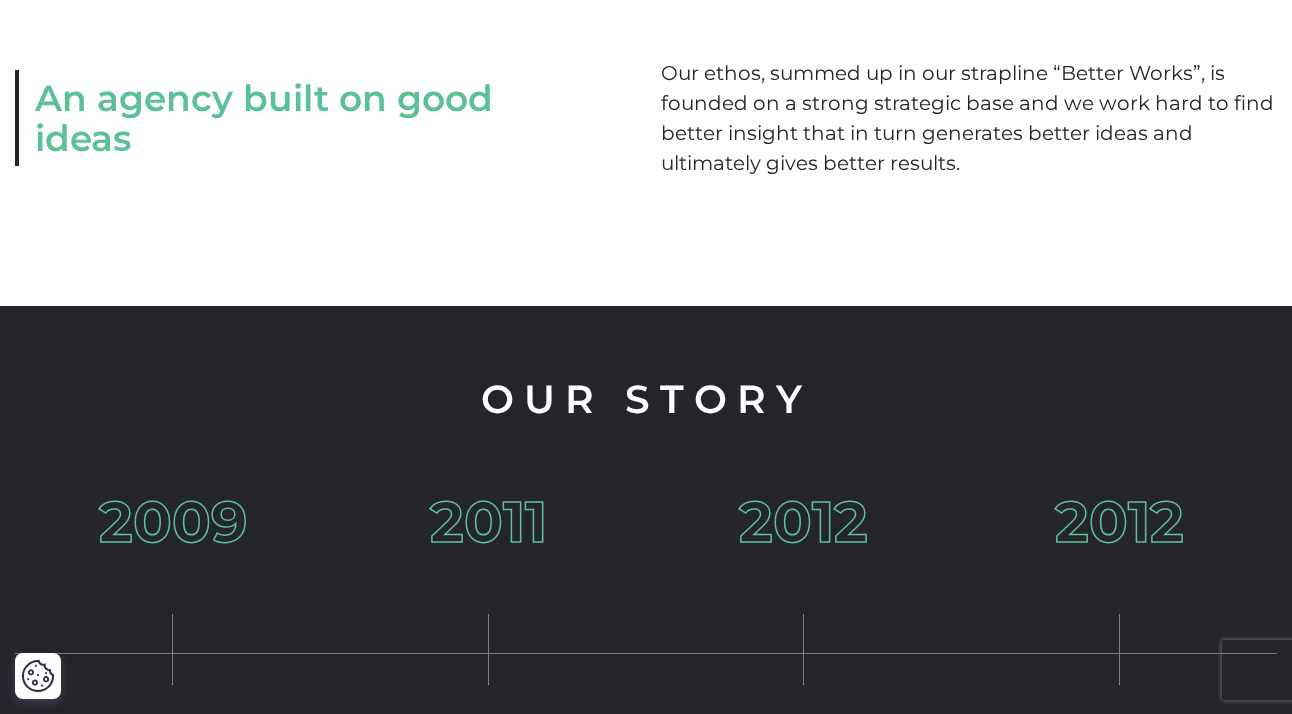 copy on "ur  core values
Everything we do is about making sure our clients get the return on investment that they need and expect. We insist on a rigorous agreement of KPIs before we set out on a journey with a client and will do everything in our power to ensure we meet them." 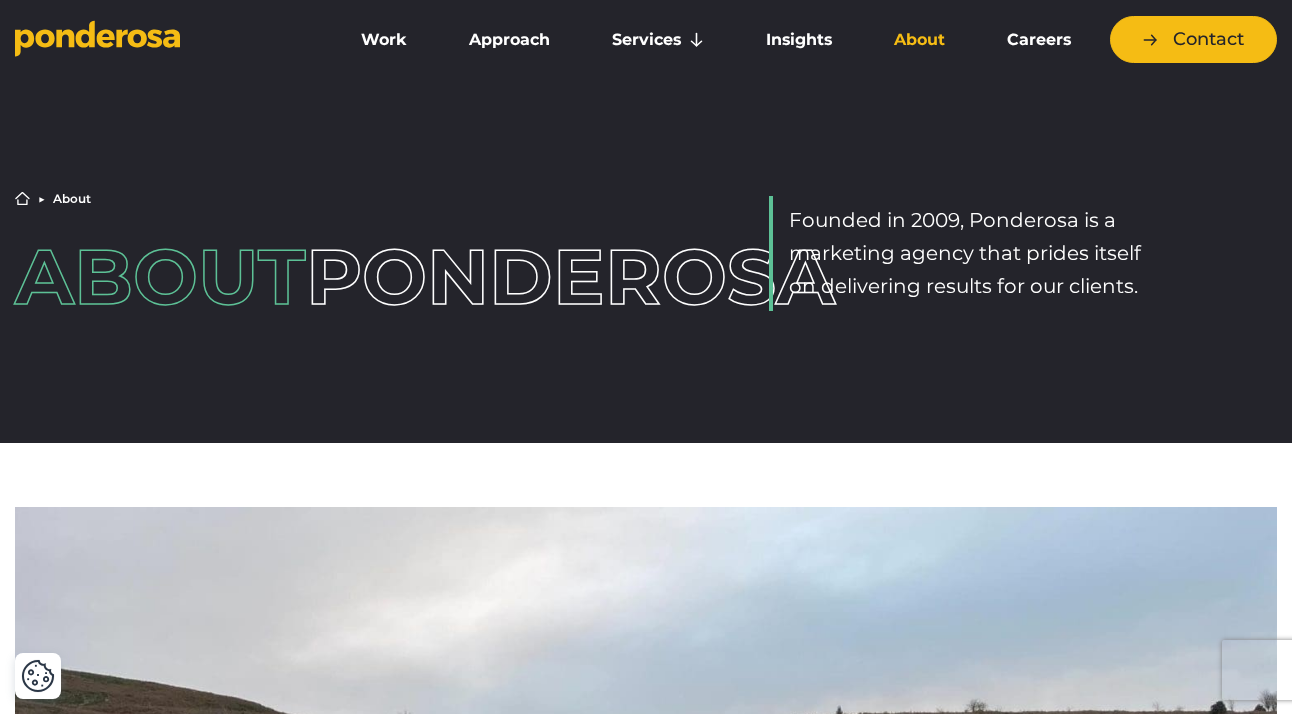 scroll, scrollTop: 0, scrollLeft: 0, axis: both 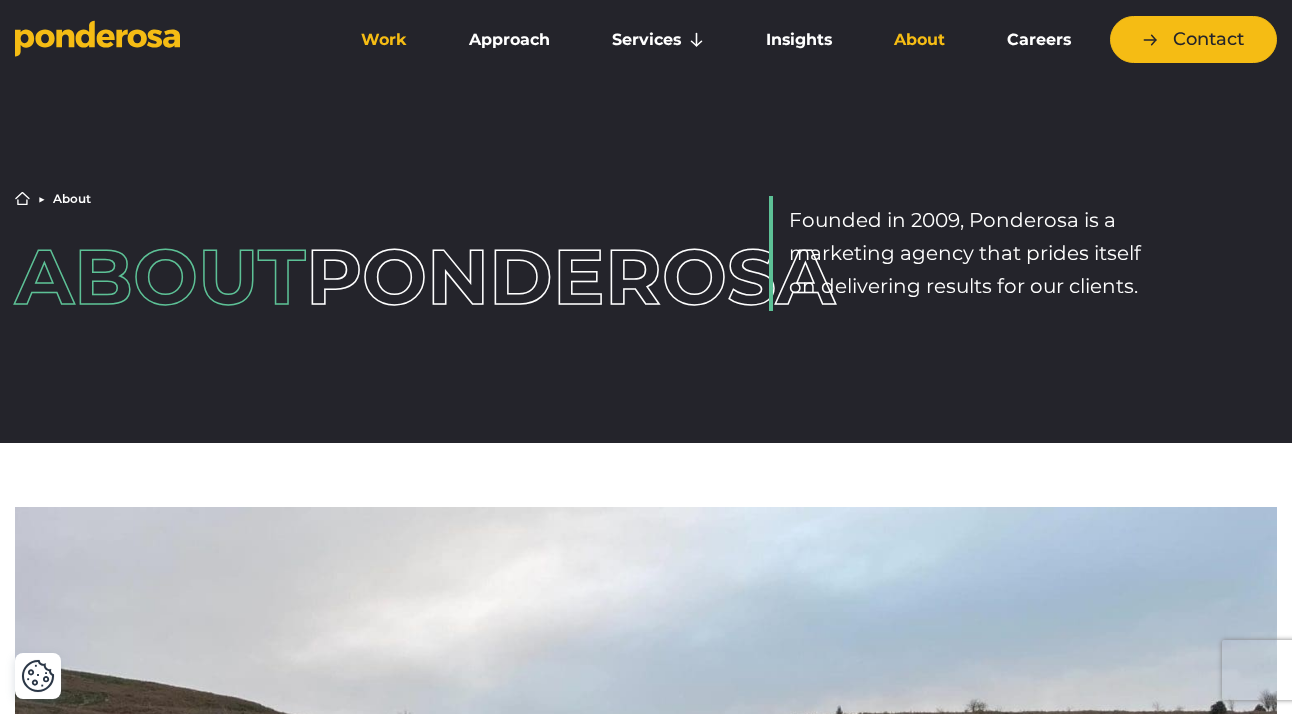 click on "Work" at bounding box center (384, 40) 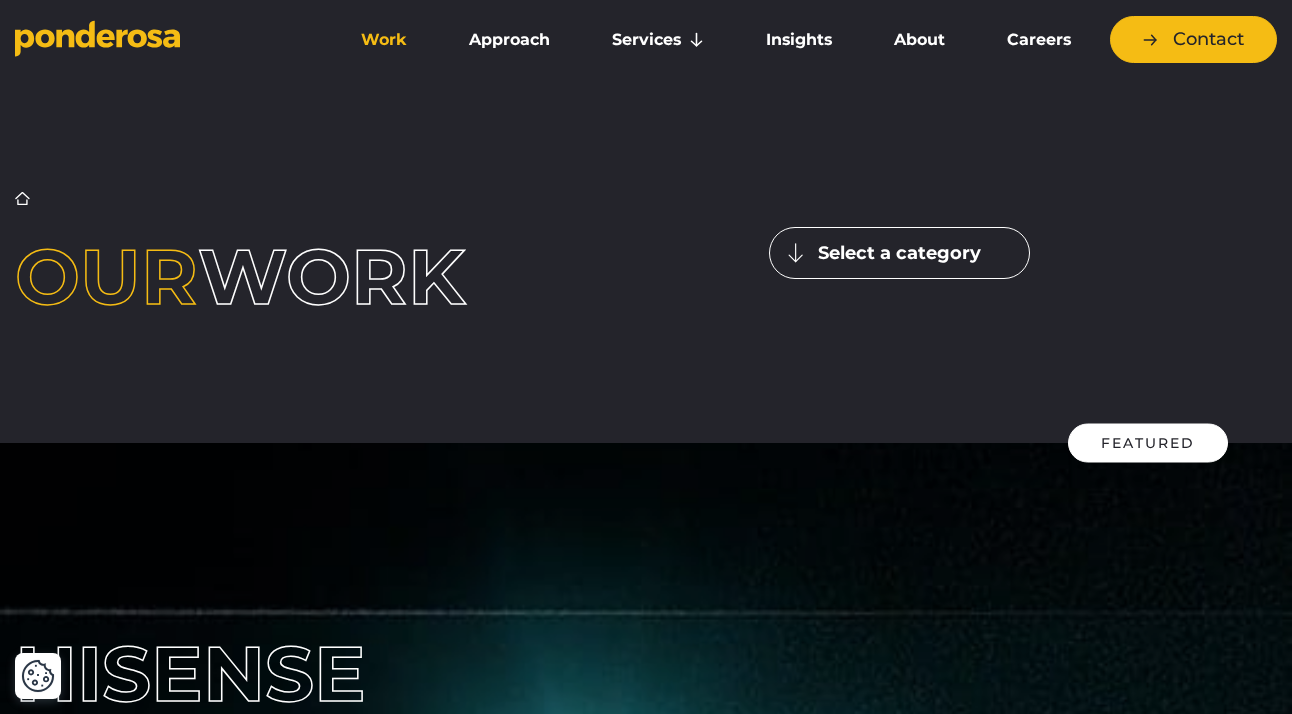scroll, scrollTop: 151, scrollLeft: 0, axis: vertical 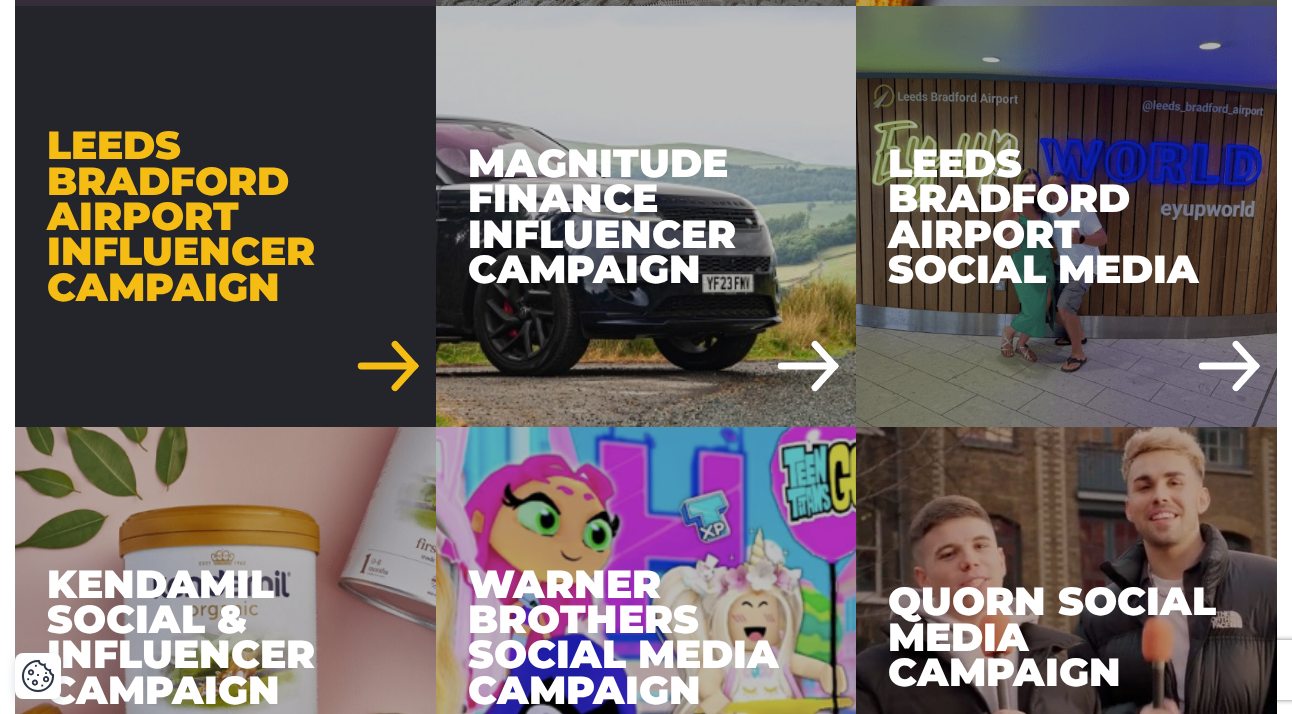click on "Leeds Bradford Airport Influencer Campaign" at bounding box center [225, 216] 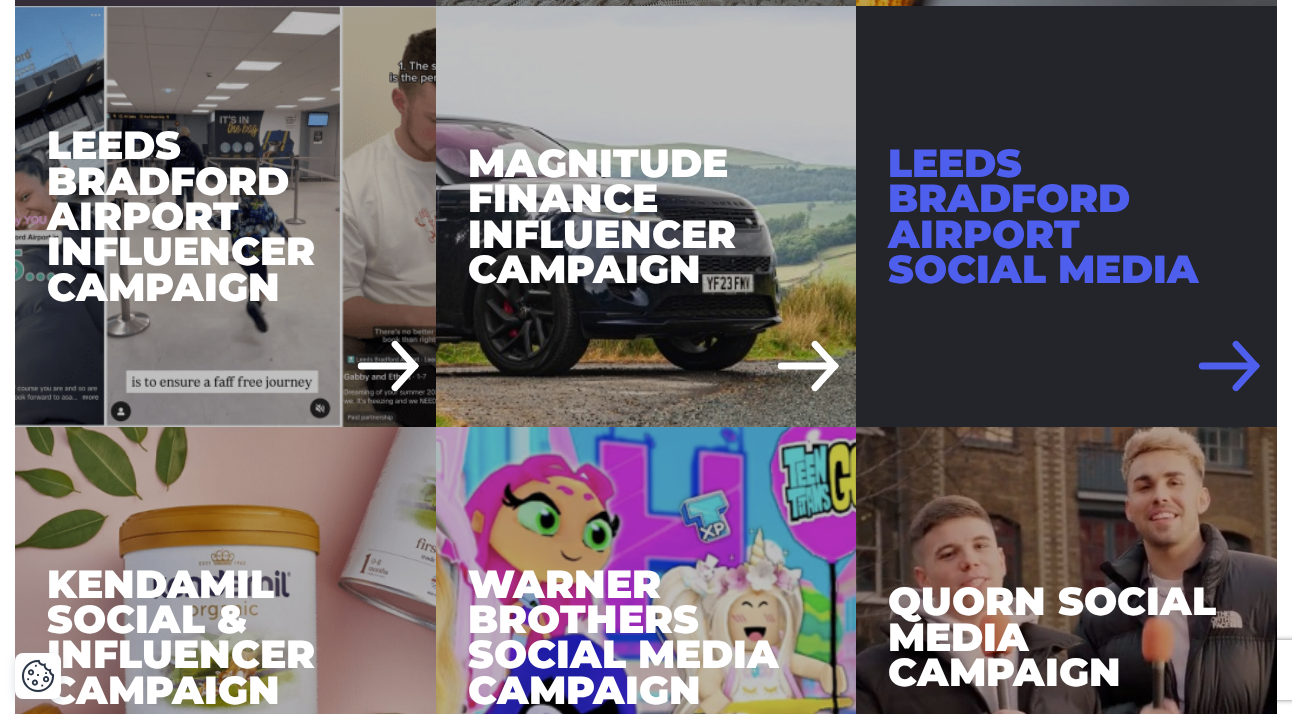 click on "Leeds Bradford Airport Social Media" at bounding box center [1066, 216] 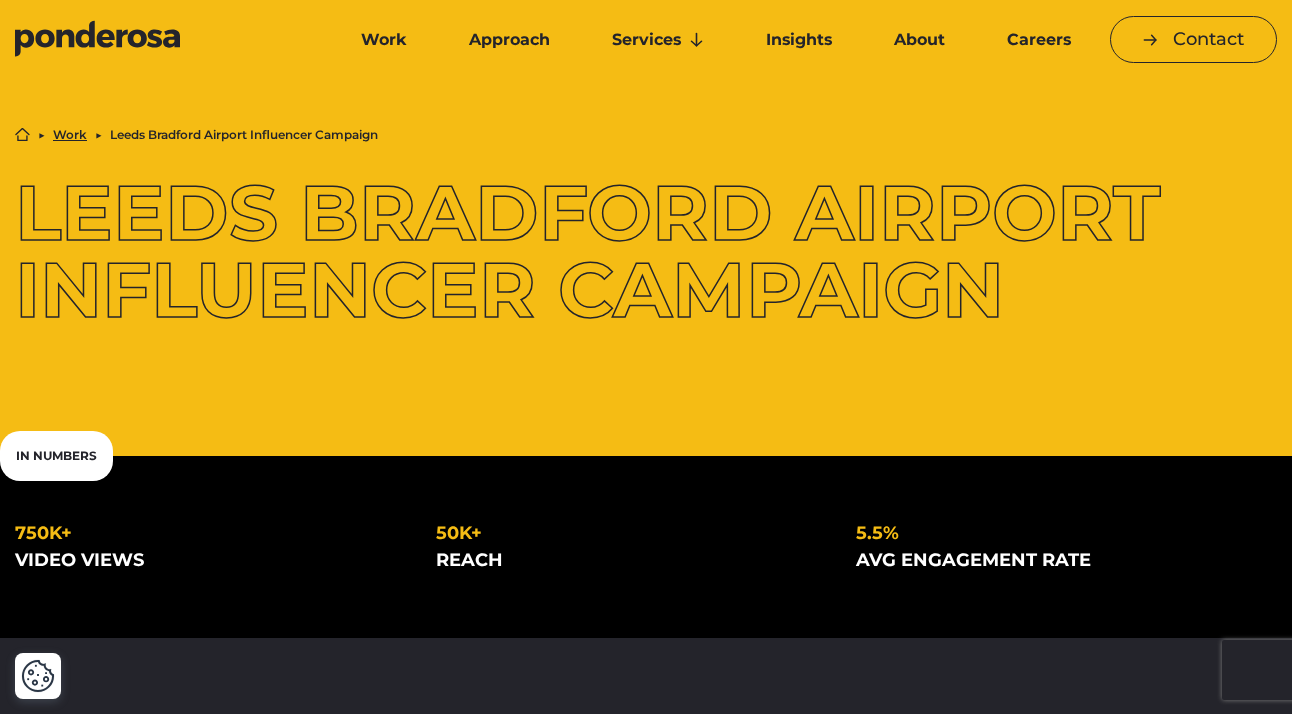 scroll, scrollTop: 0, scrollLeft: 0, axis: both 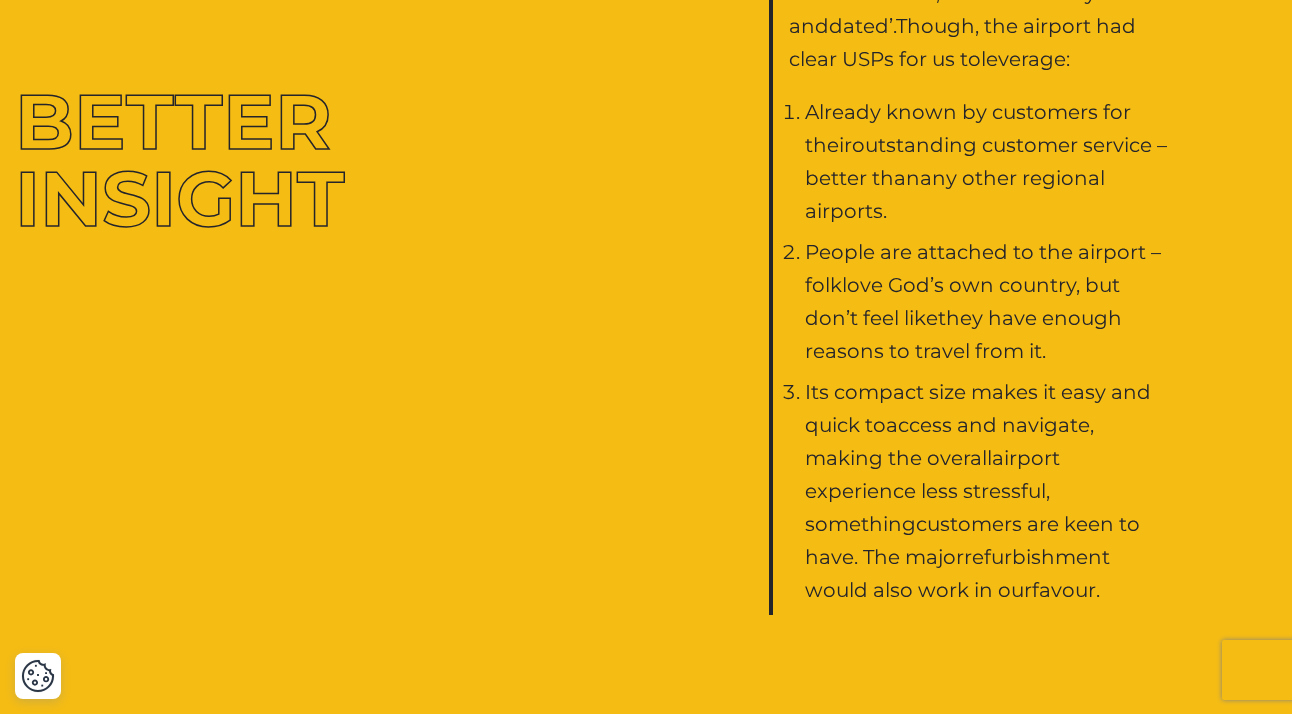 click on "Its compact size makes it easy and quick to  access and navigate, making the overall  airport experience less stressful, something  customers are keen to have. The major  refurbishment would also work in our  favour." at bounding box center [987, 491] 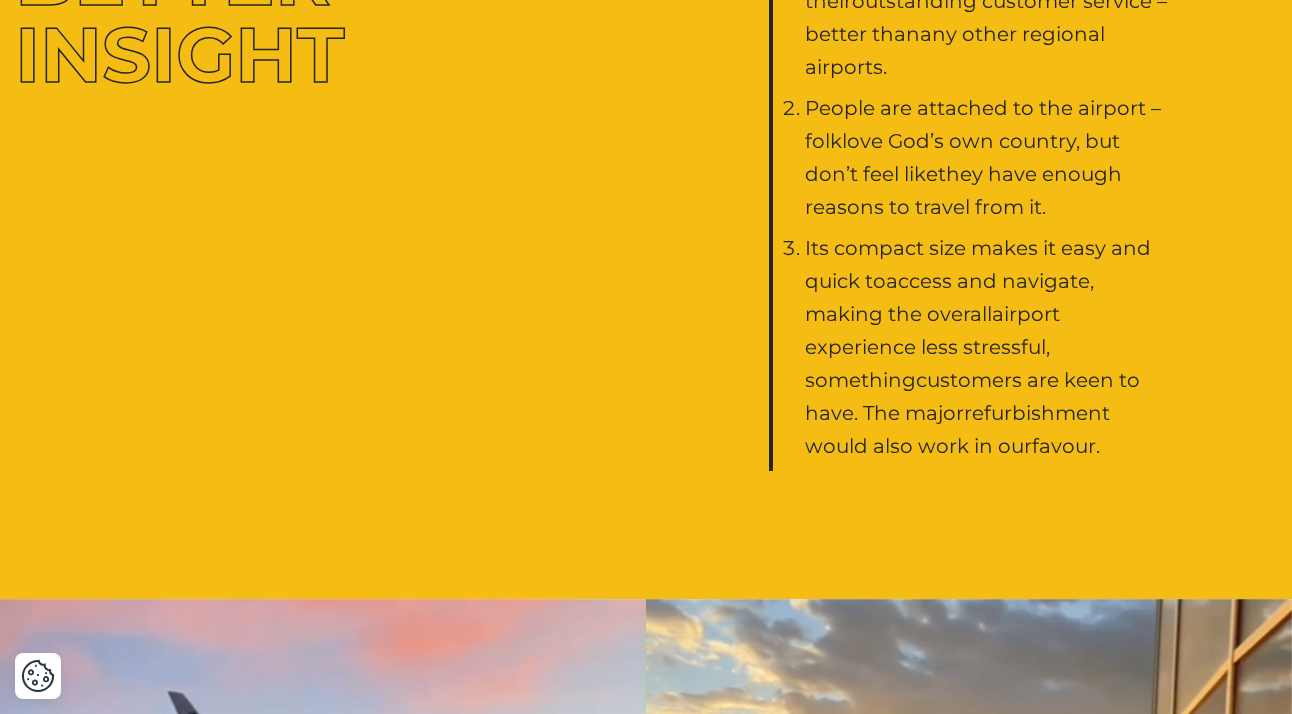 scroll, scrollTop: 2060, scrollLeft: 0, axis: vertical 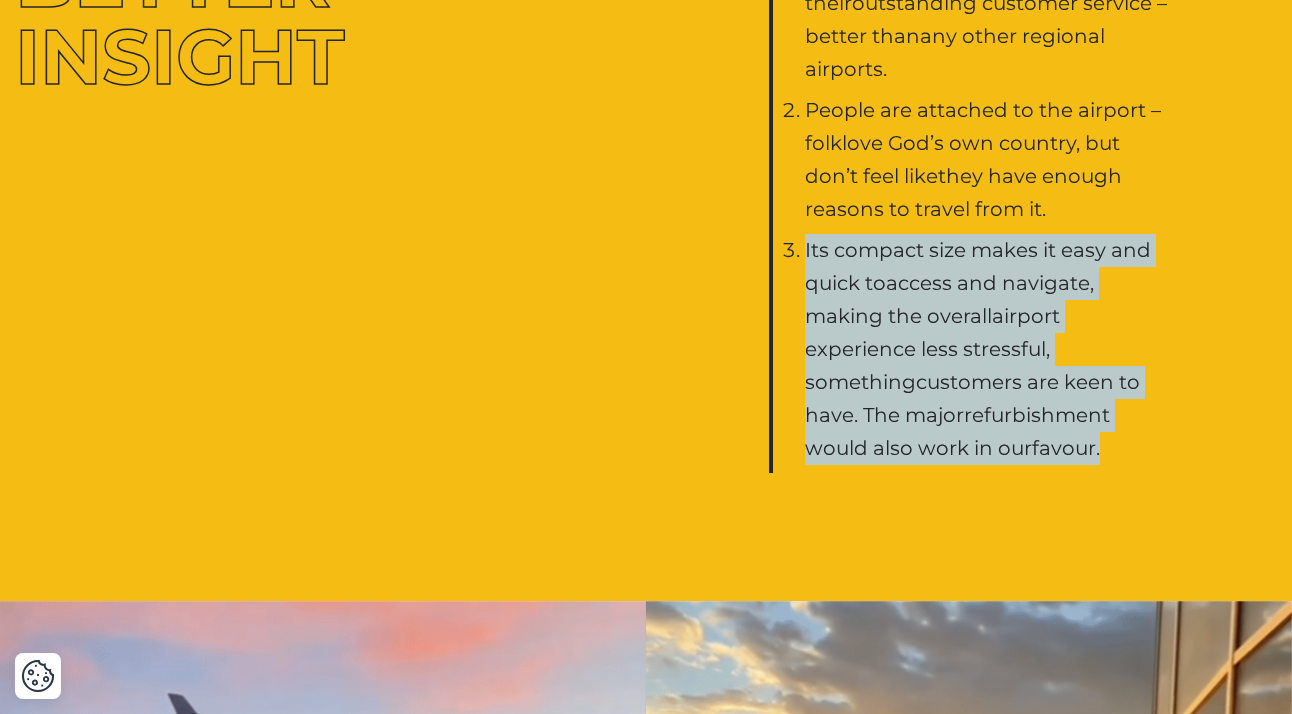 drag, startPoint x: 1148, startPoint y: 440, endPoint x: 840, endPoint y: 210, distance: 384.40082 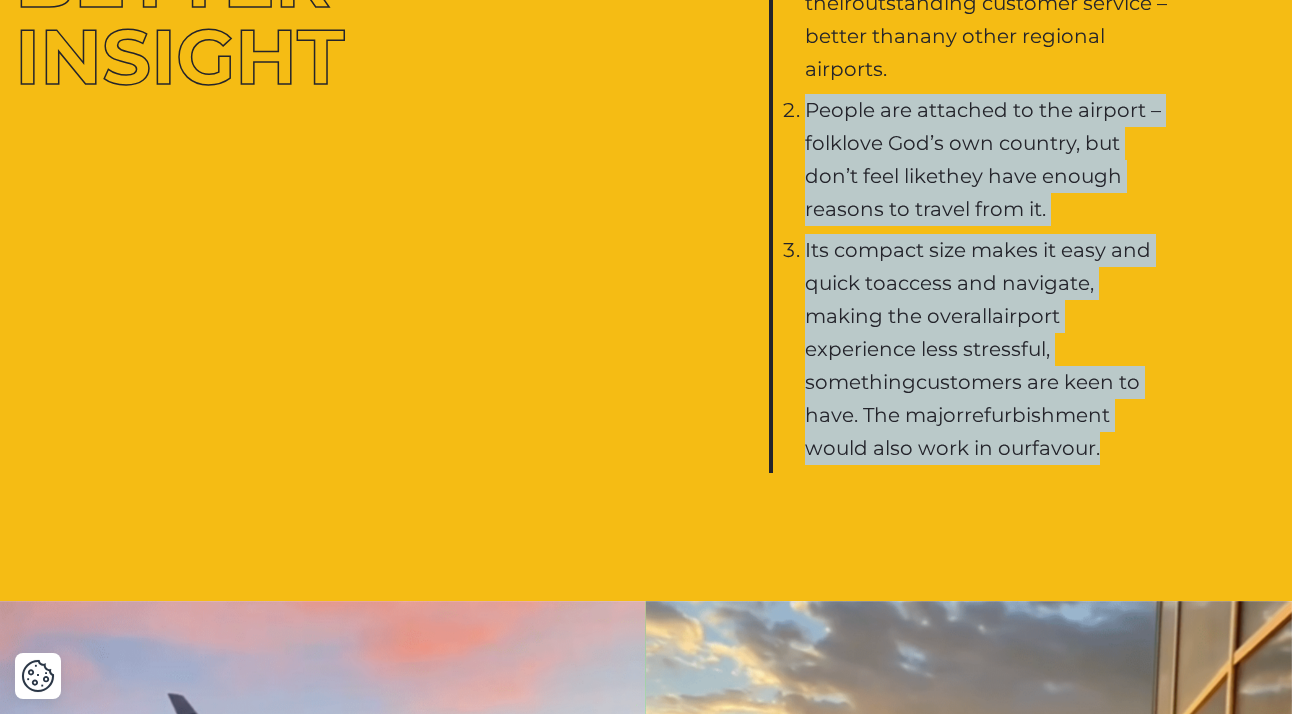 drag, startPoint x: 1129, startPoint y: 408, endPoint x: 801, endPoint y: 77, distance: 465.9882 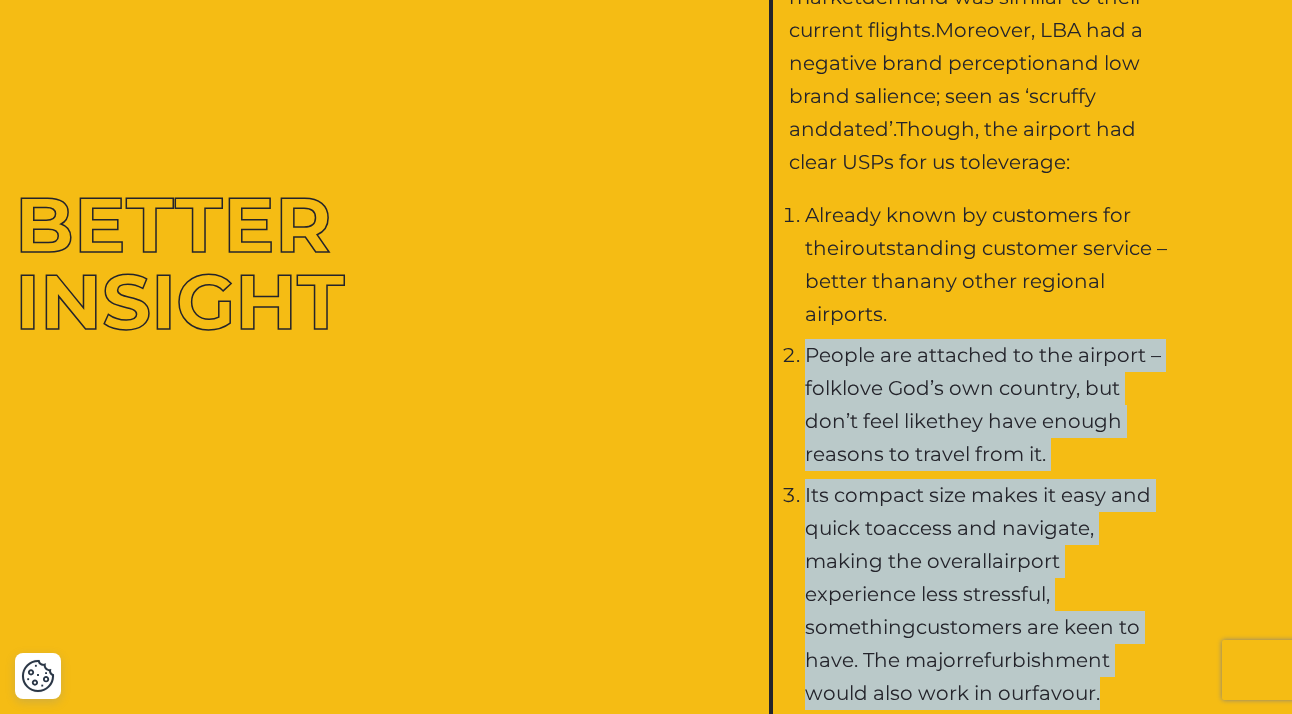 scroll, scrollTop: 1812, scrollLeft: 0, axis: vertical 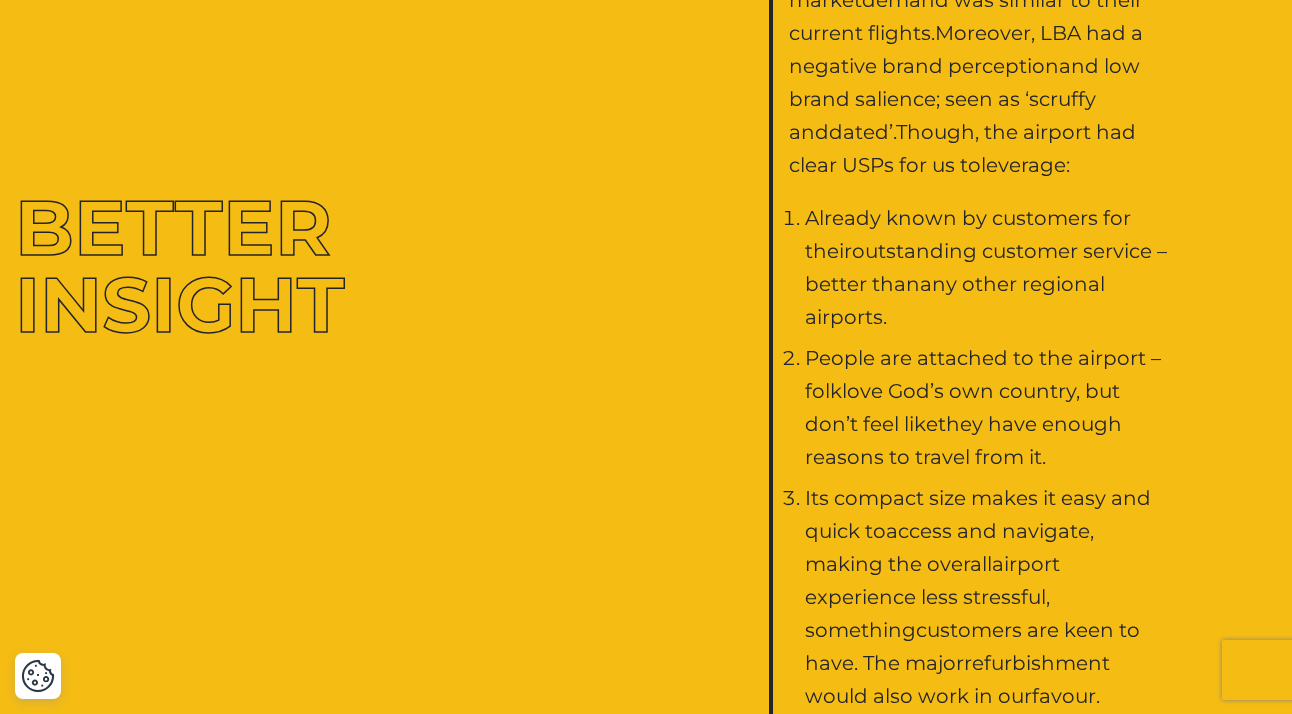 click on "Already known by customers for their  outstanding customer service – better than  any other regional airports.  ​" at bounding box center [987, 268] 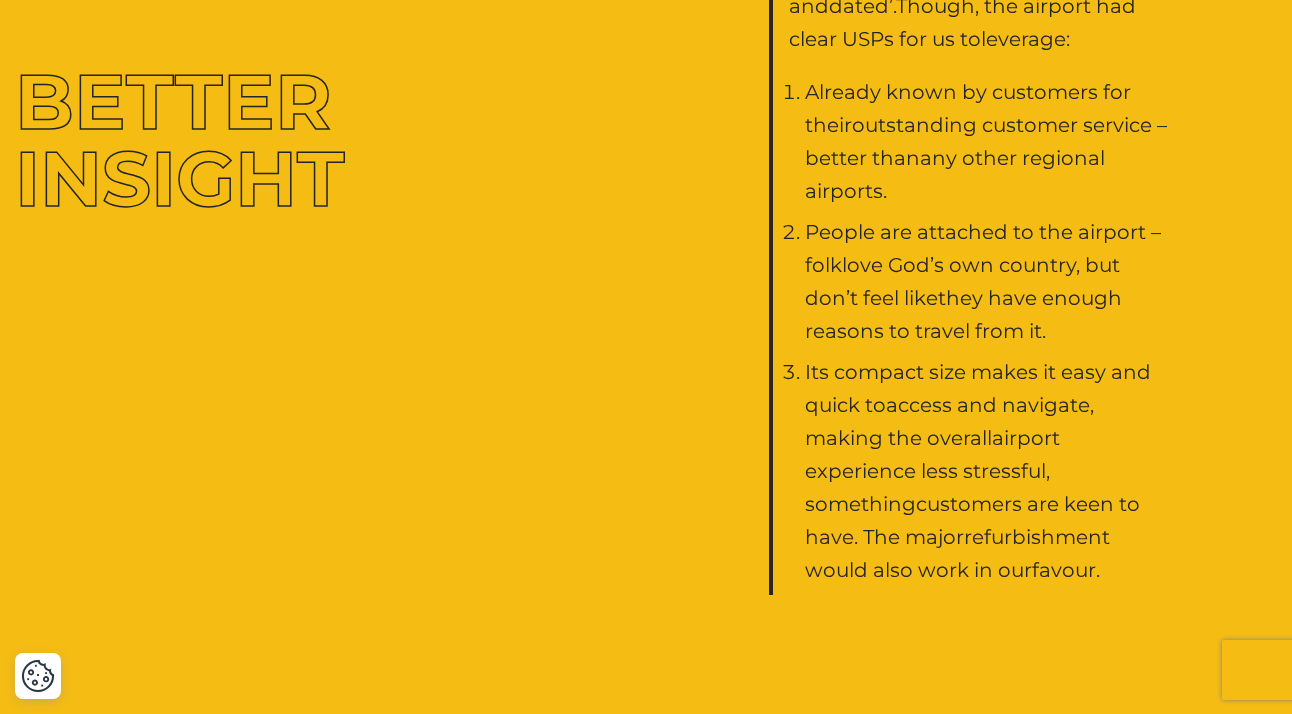 scroll, scrollTop: 1992, scrollLeft: 0, axis: vertical 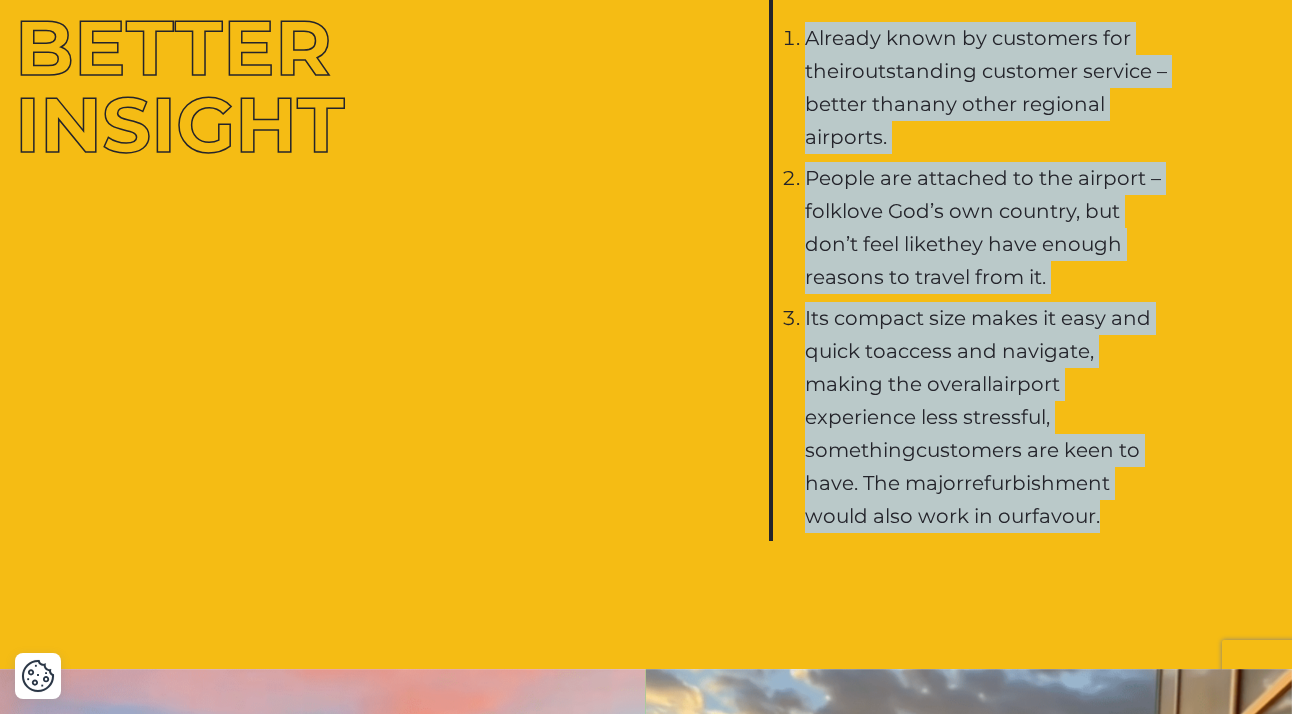 drag, startPoint x: 1152, startPoint y: 509, endPoint x: 789, endPoint y: 21, distance: 608.2047 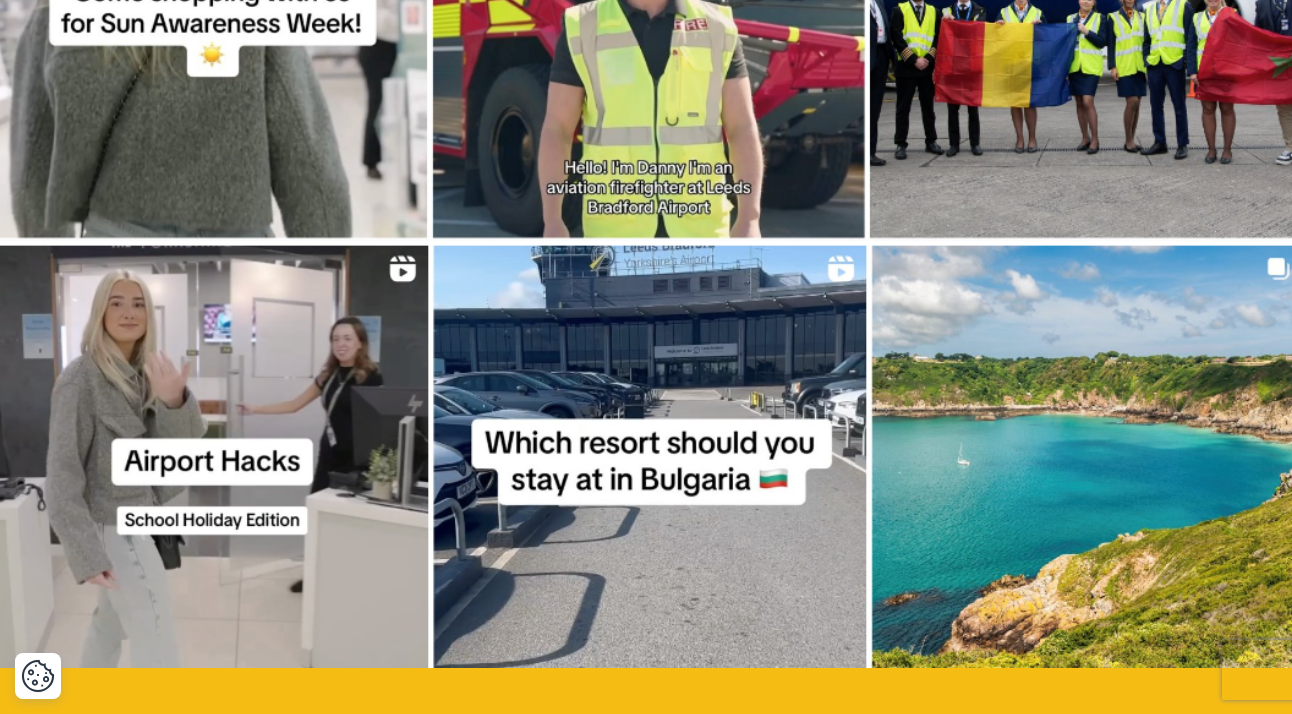 scroll, scrollTop: 862, scrollLeft: 0, axis: vertical 